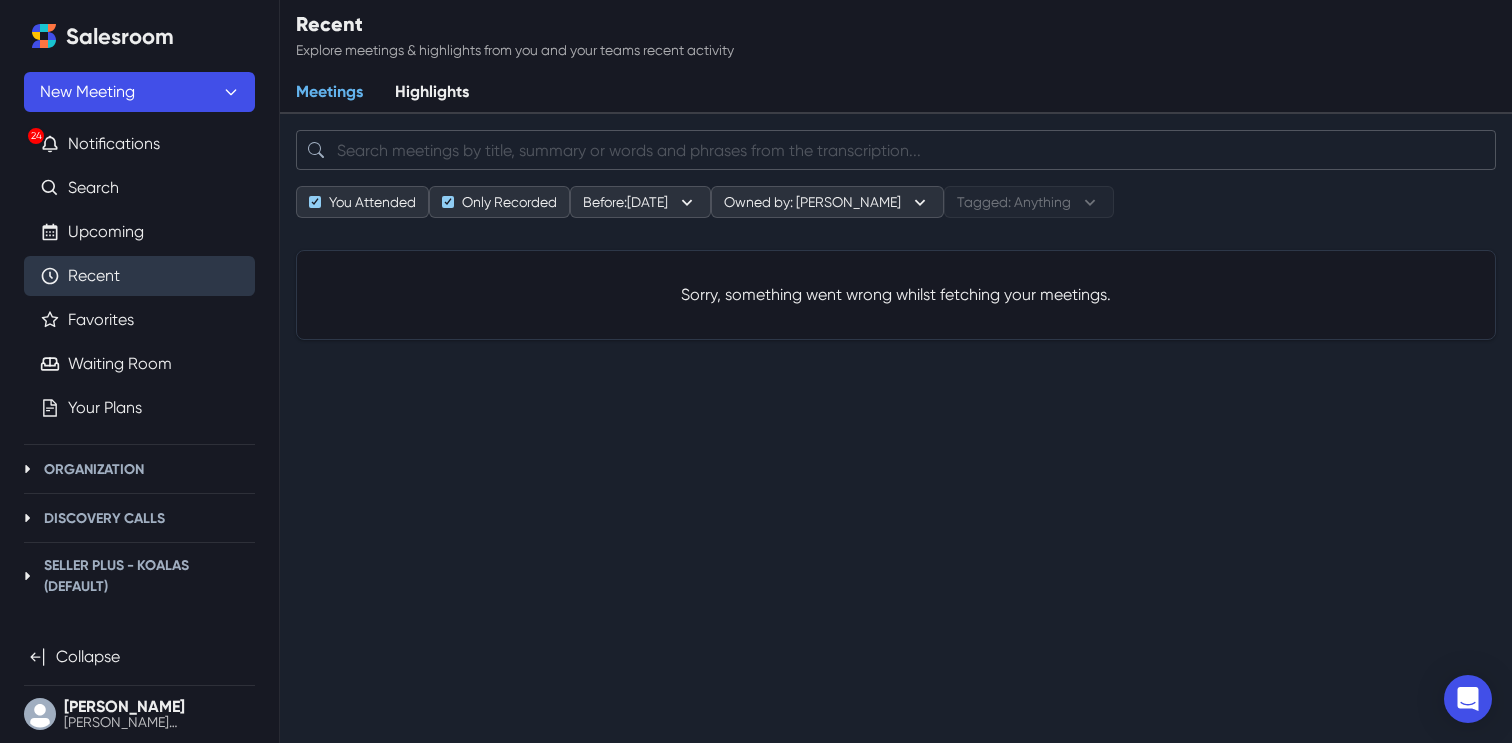 scroll, scrollTop: 0, scrollLeft: 0, axis: both 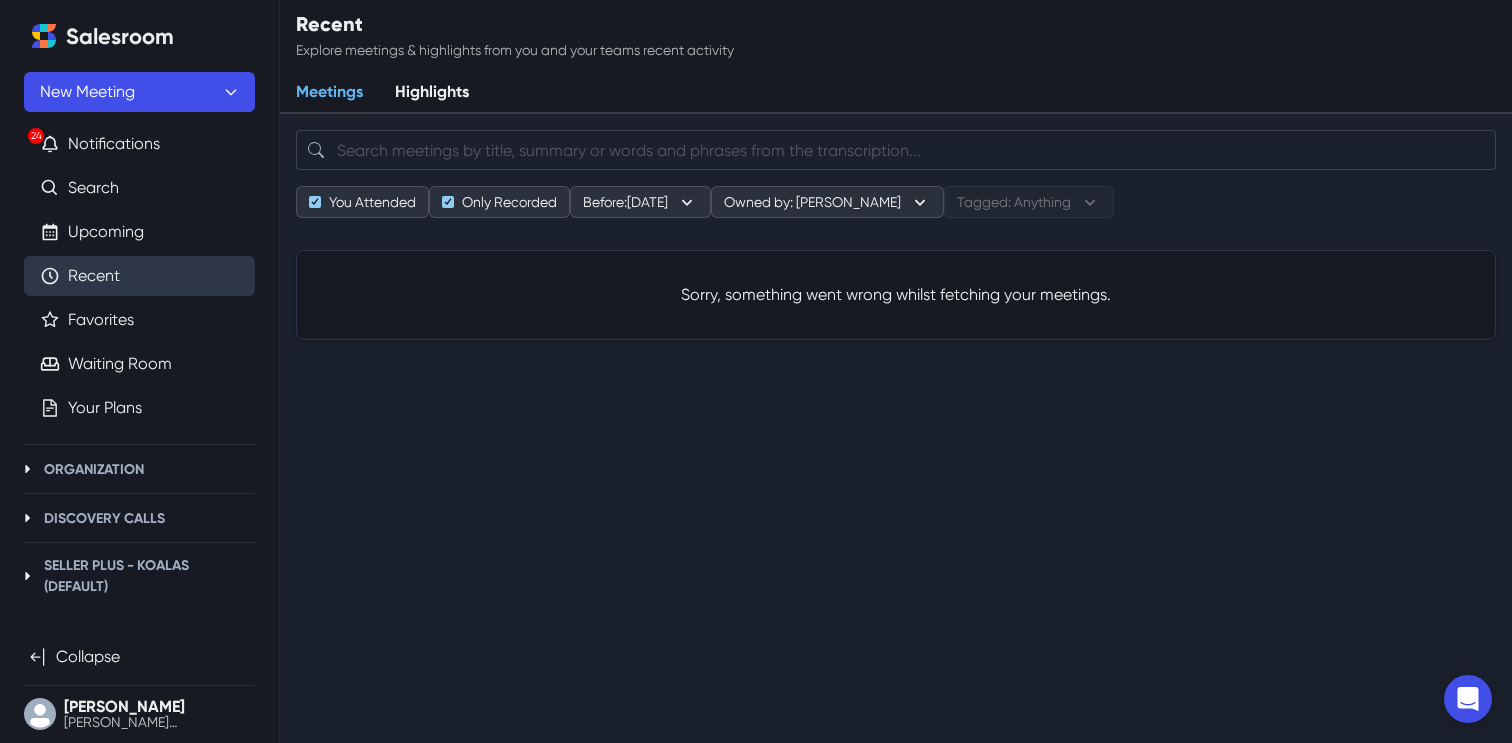 click on "Recent" at bounding box center [94, 276] 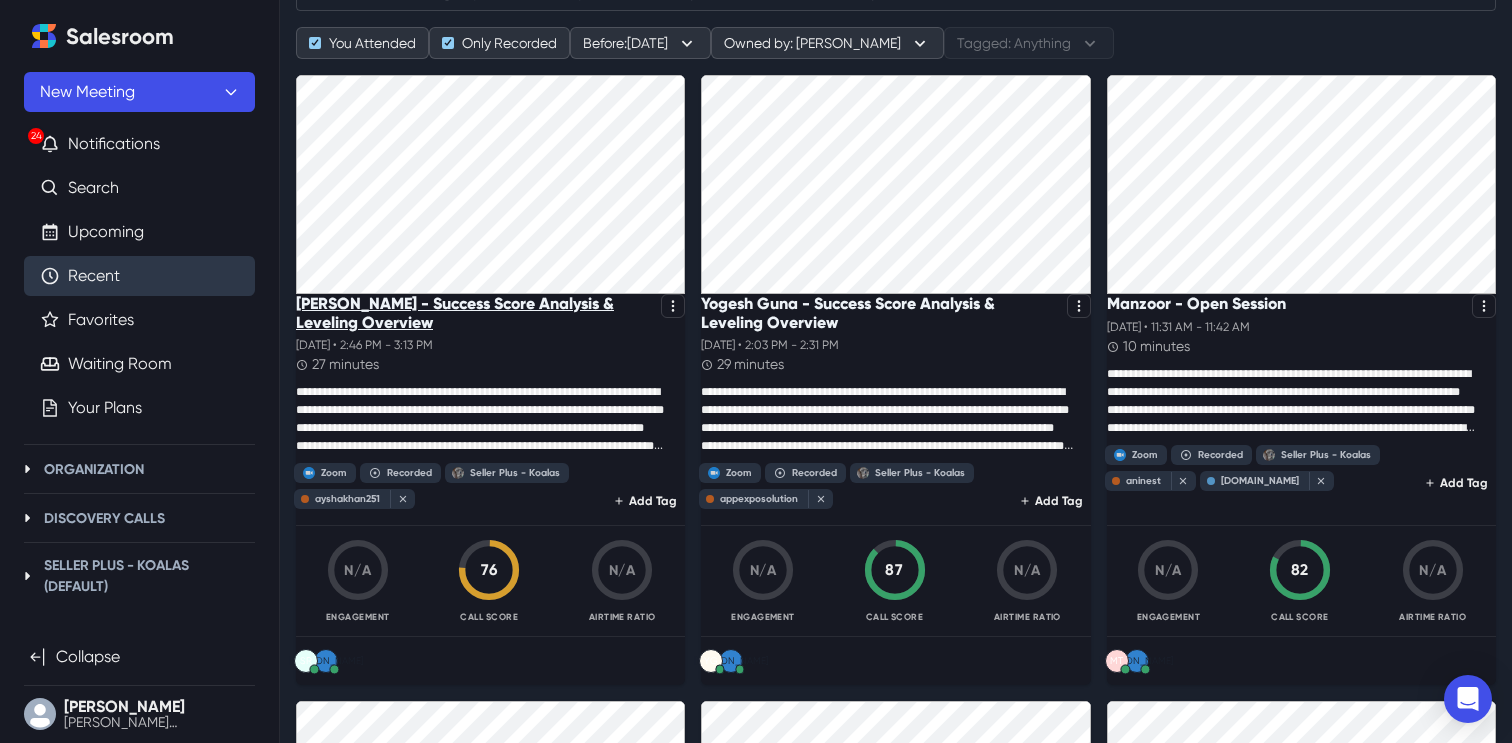 scroll, scrollTop: 161, scrollLeft: 0, axis: vertical 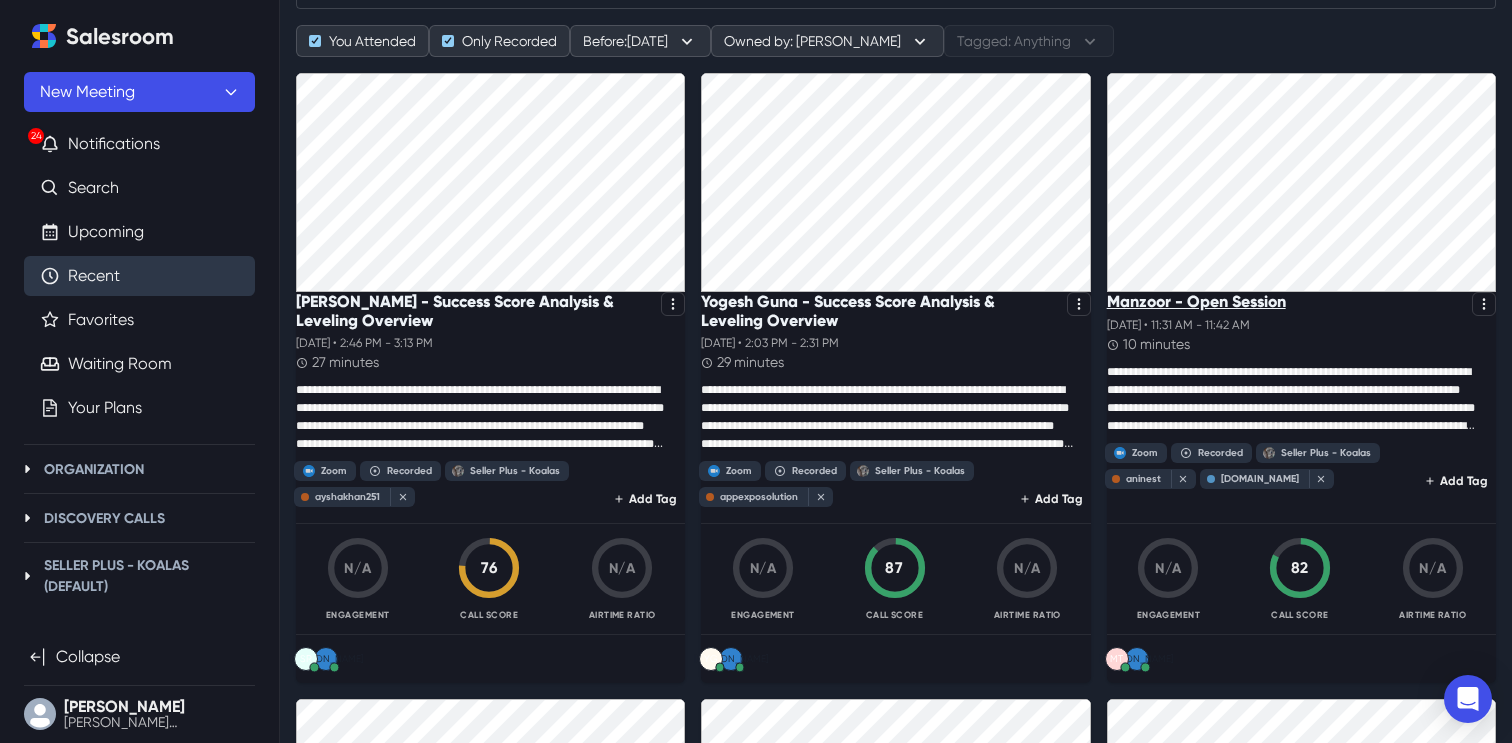 click on "Manzoor - Open Session" at bounding box center (1196, 301) 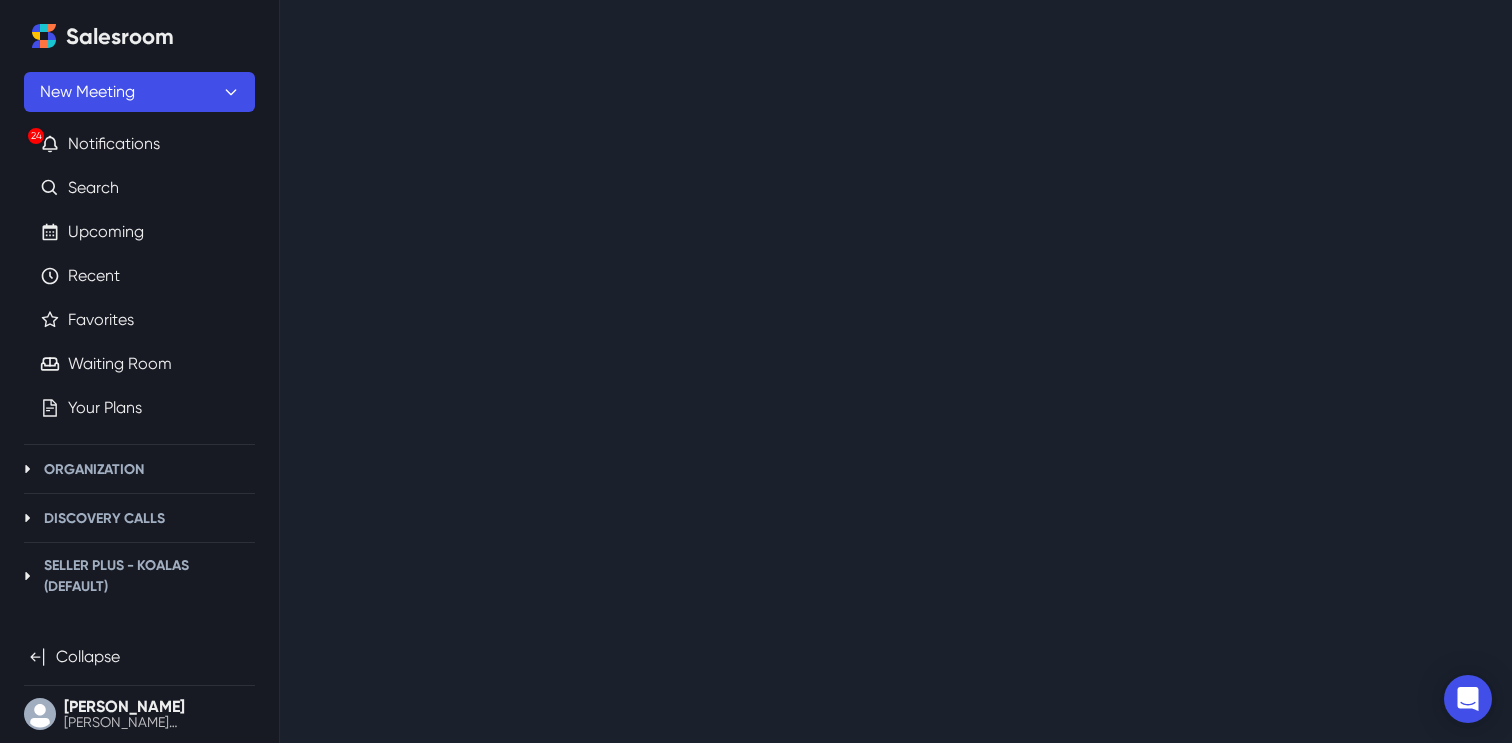 scroll, scrollTop: 0, scrollLeft: 0, axis: both 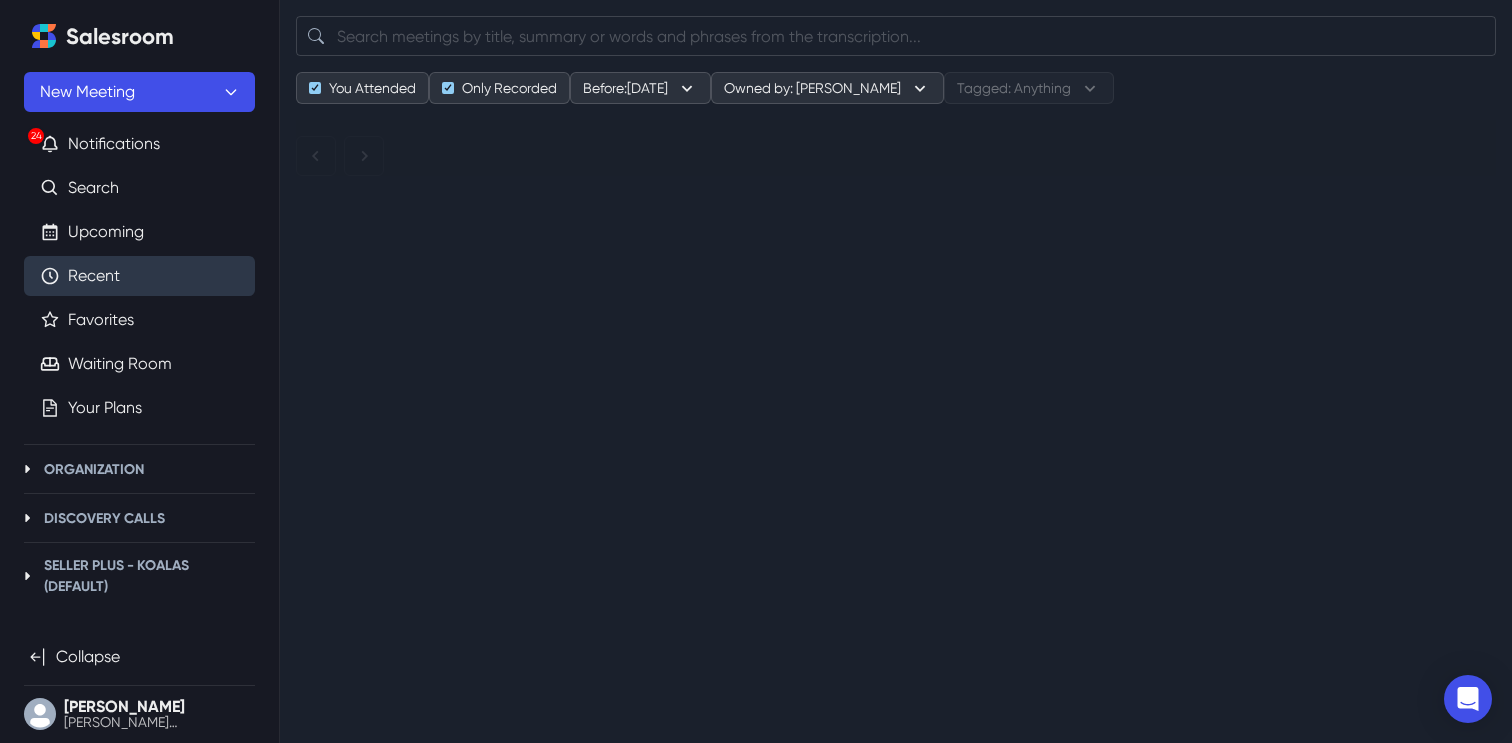 click on "Recent" at bounding box center [94, 276] 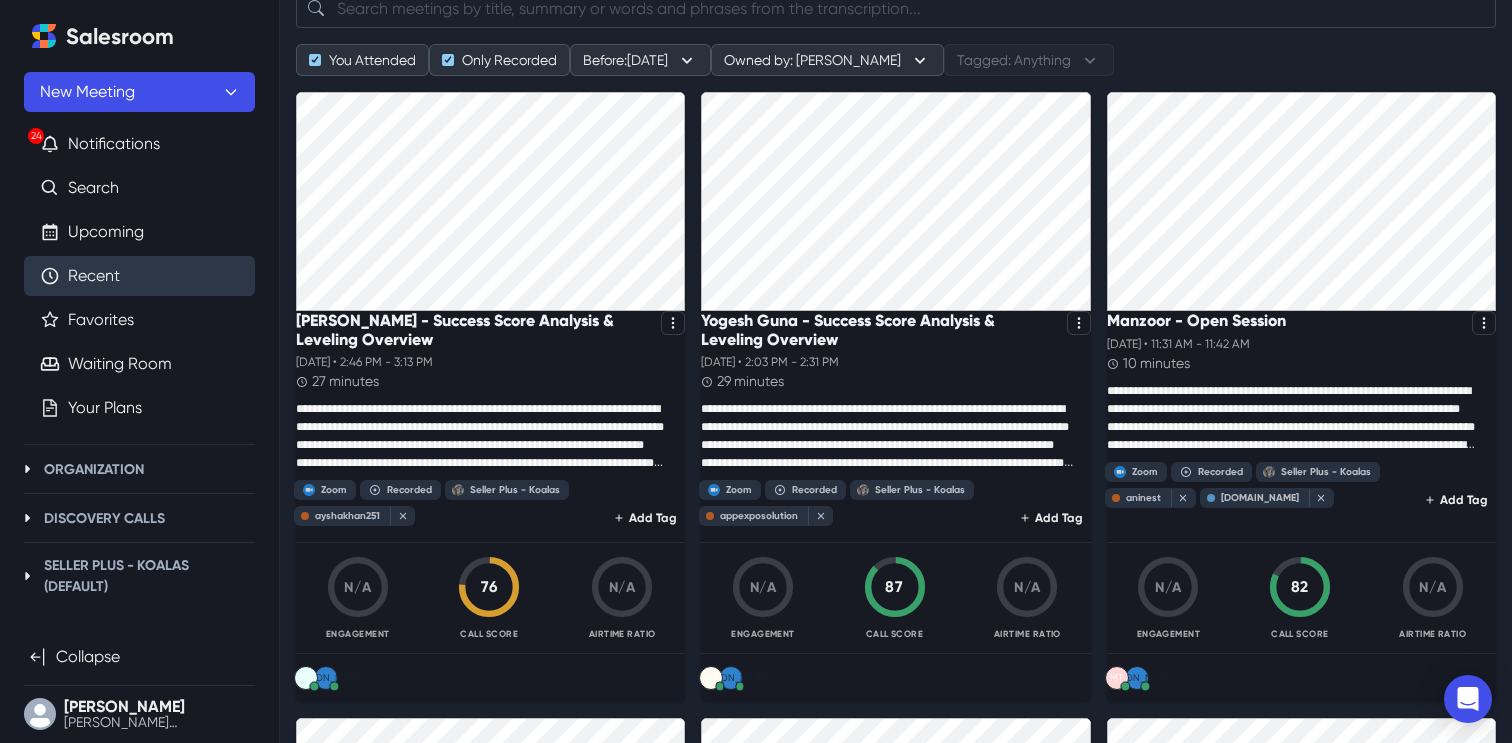 scroll, scrollTop: 0, scrollLeft: 0, axis: both 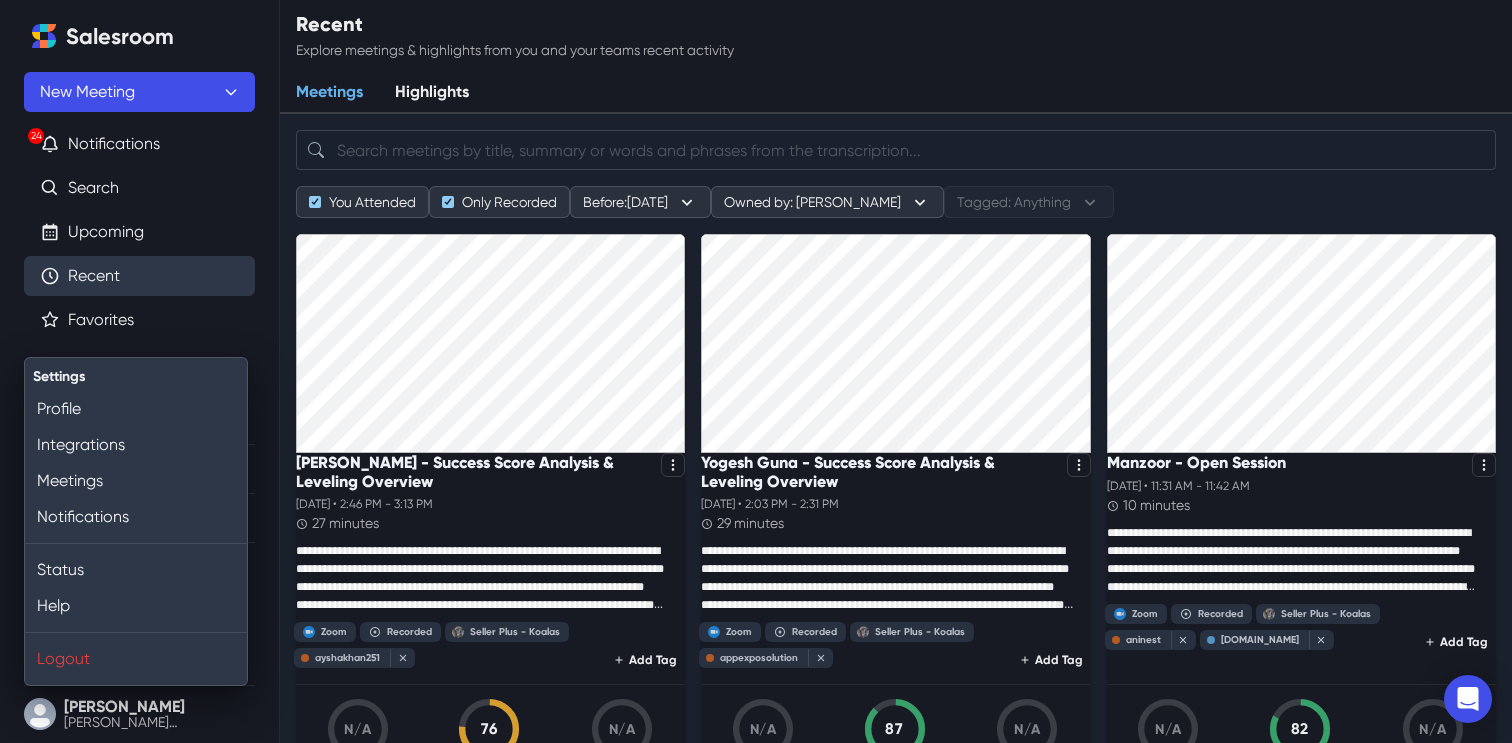 click on "Meetings Highlights" at bounding box center [896, 93] 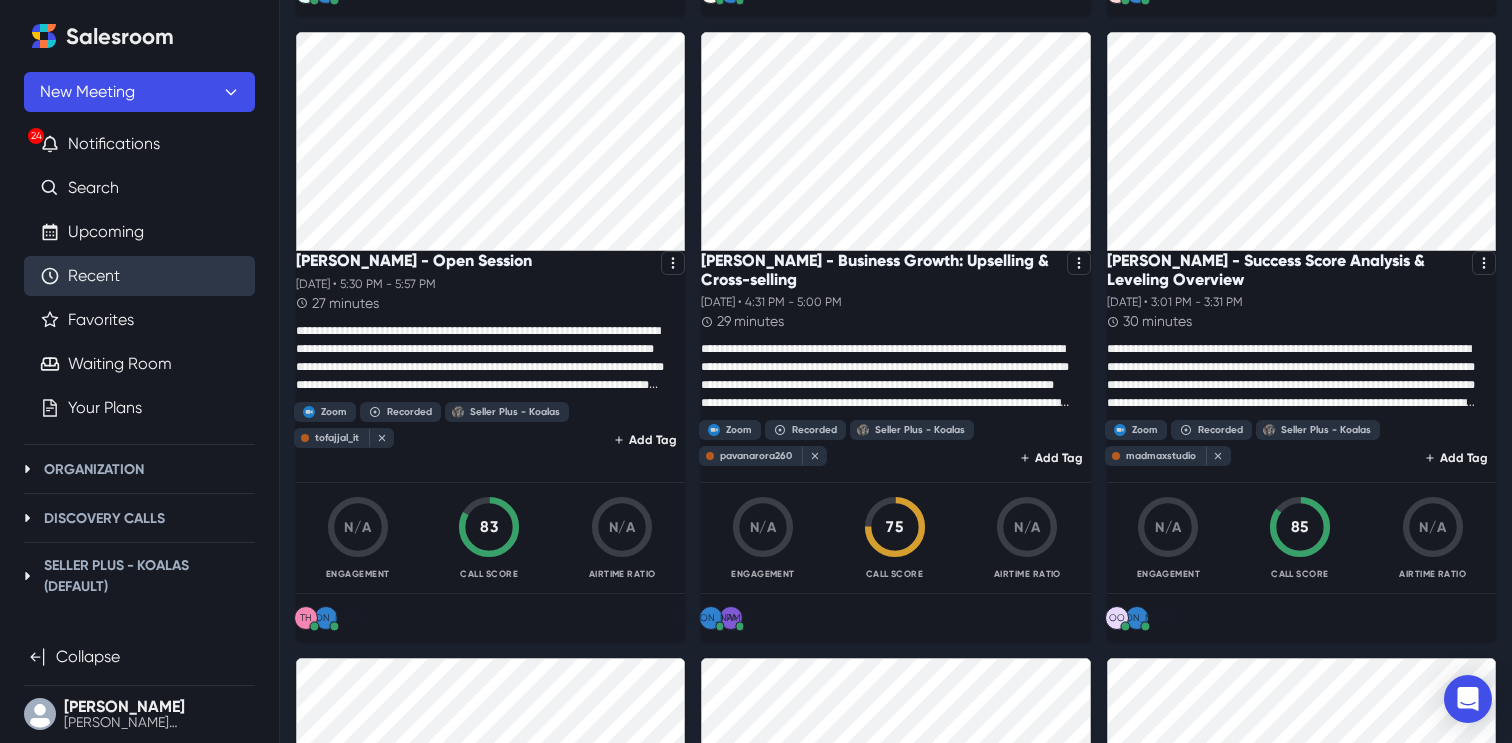 scroll, scrollTop: 0, scrollLeft: 0, axis: both 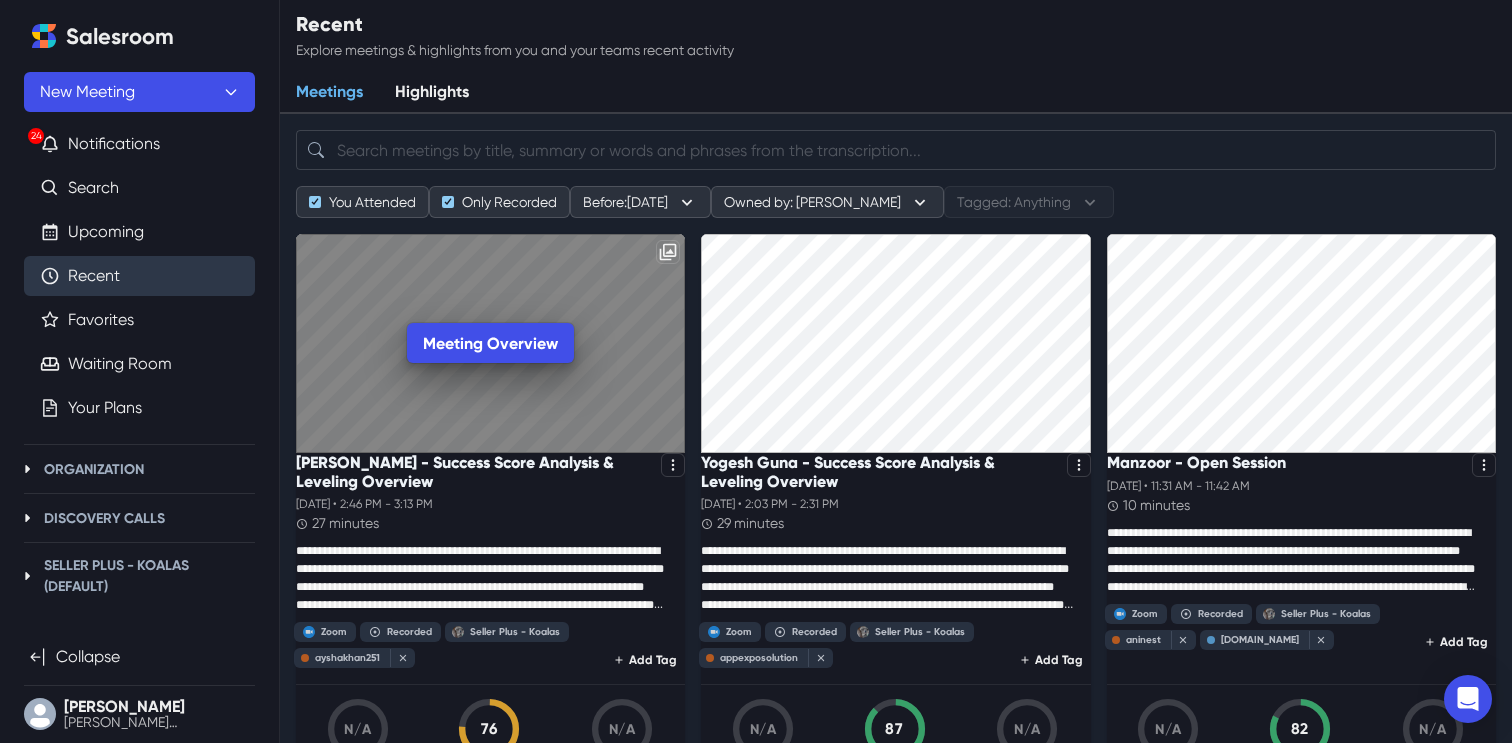click on "Meeting Overview" at bounding box center [490, 343] 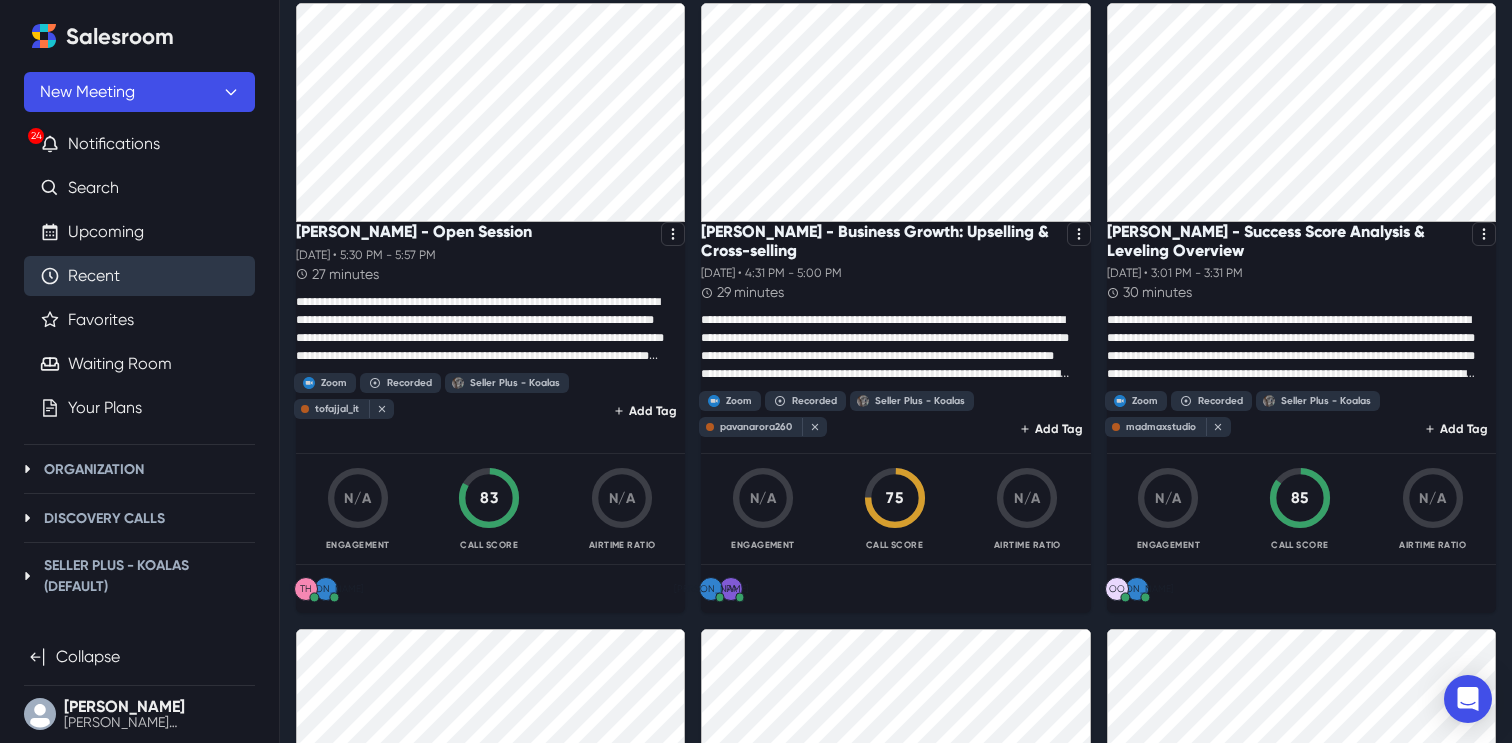 scroll, scrollTop: 0, scrollLeft: 0, axis: both 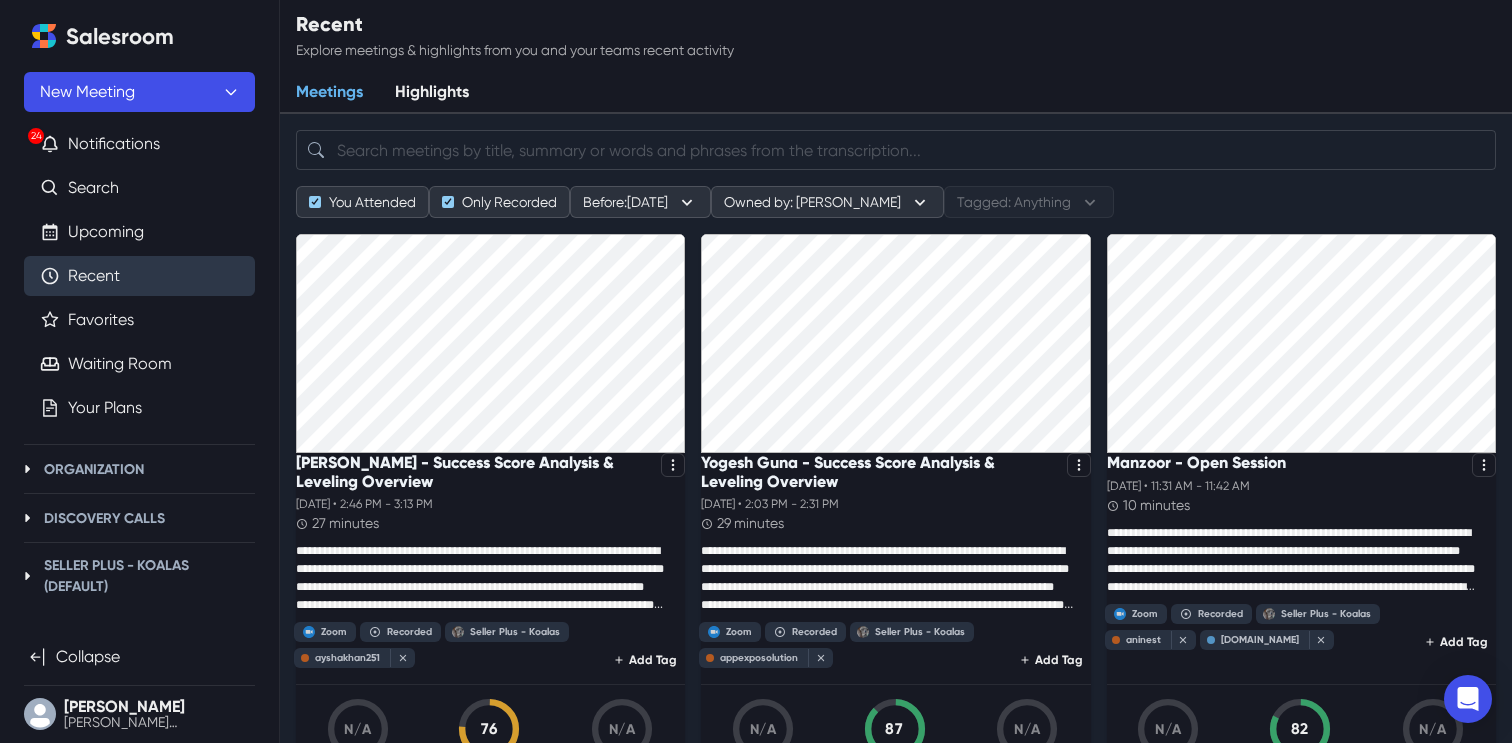 click on "Meetings Highlights" at bounding box center [896, 93] 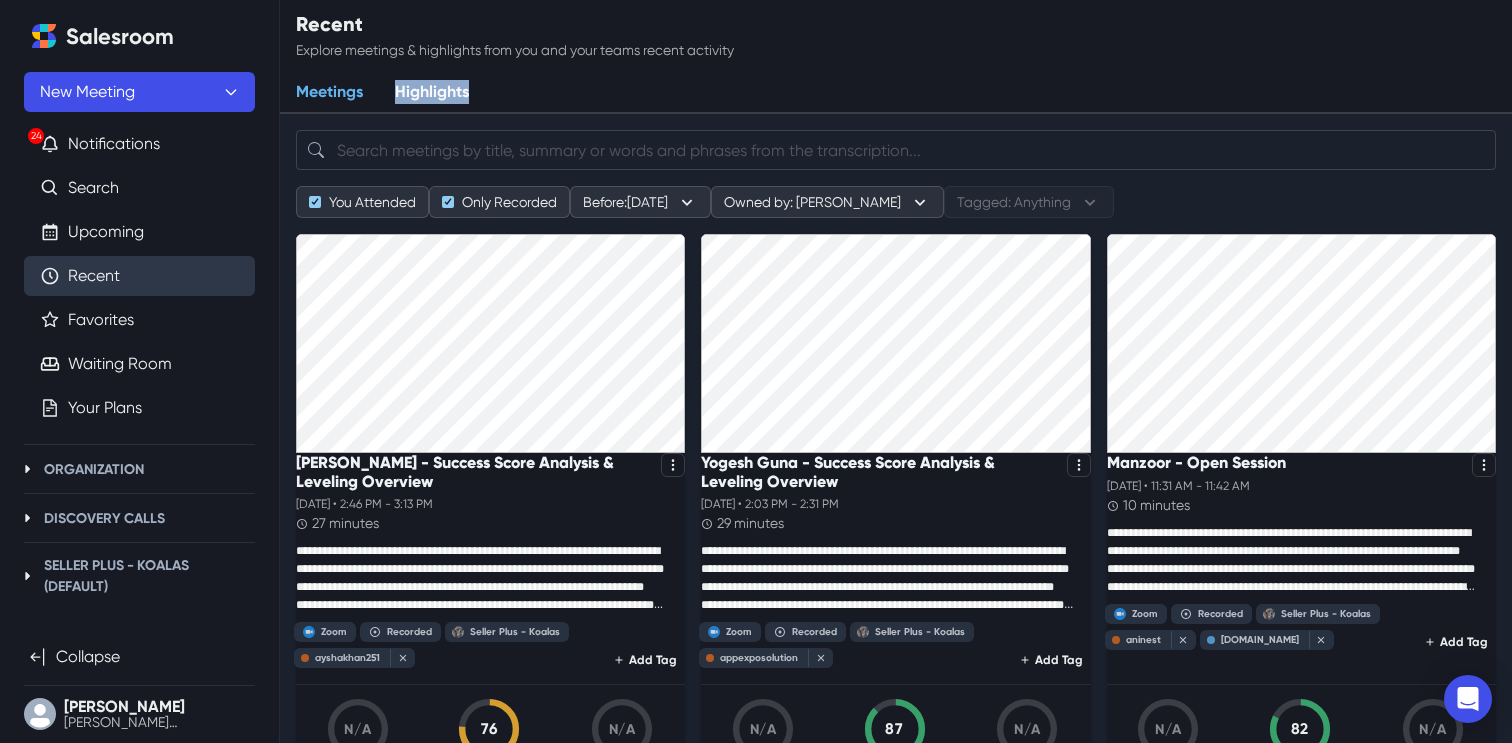 click on "Meetings Highlights" at bounding box center [896, 93] 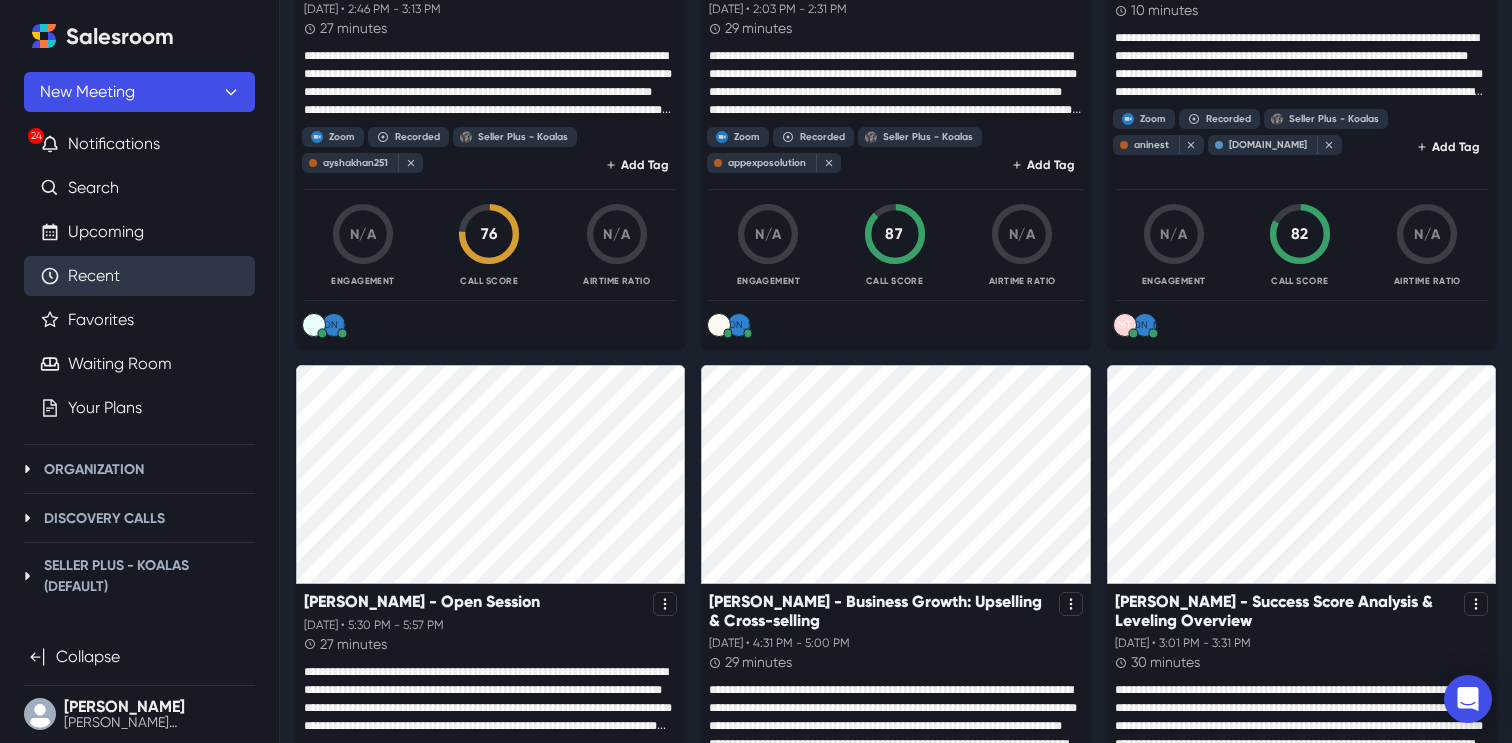 scroll, scrollTop: 536, scrollLeft: 0, axis: vertical 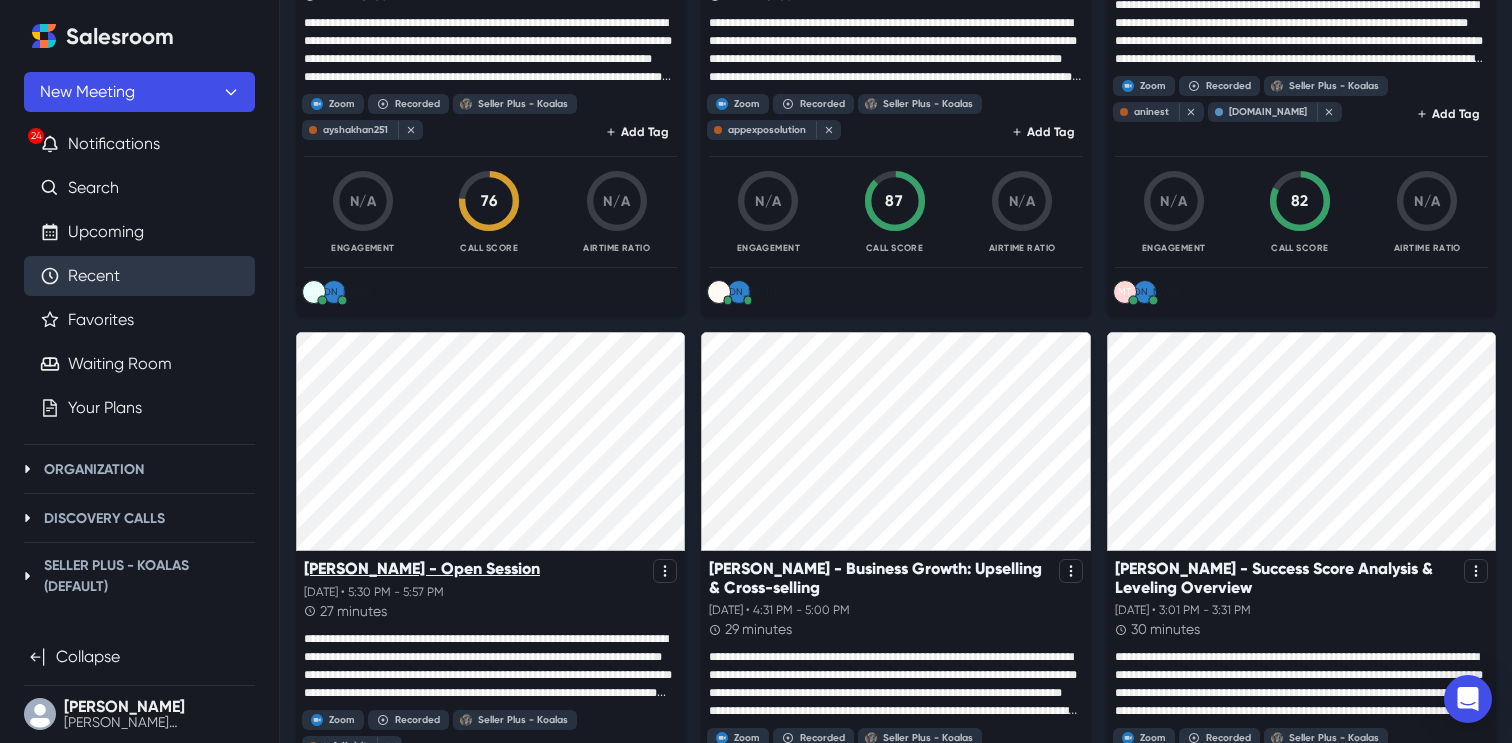 click on "[PERSON_NAME] - Open Session" at bounding box center [422, 568] 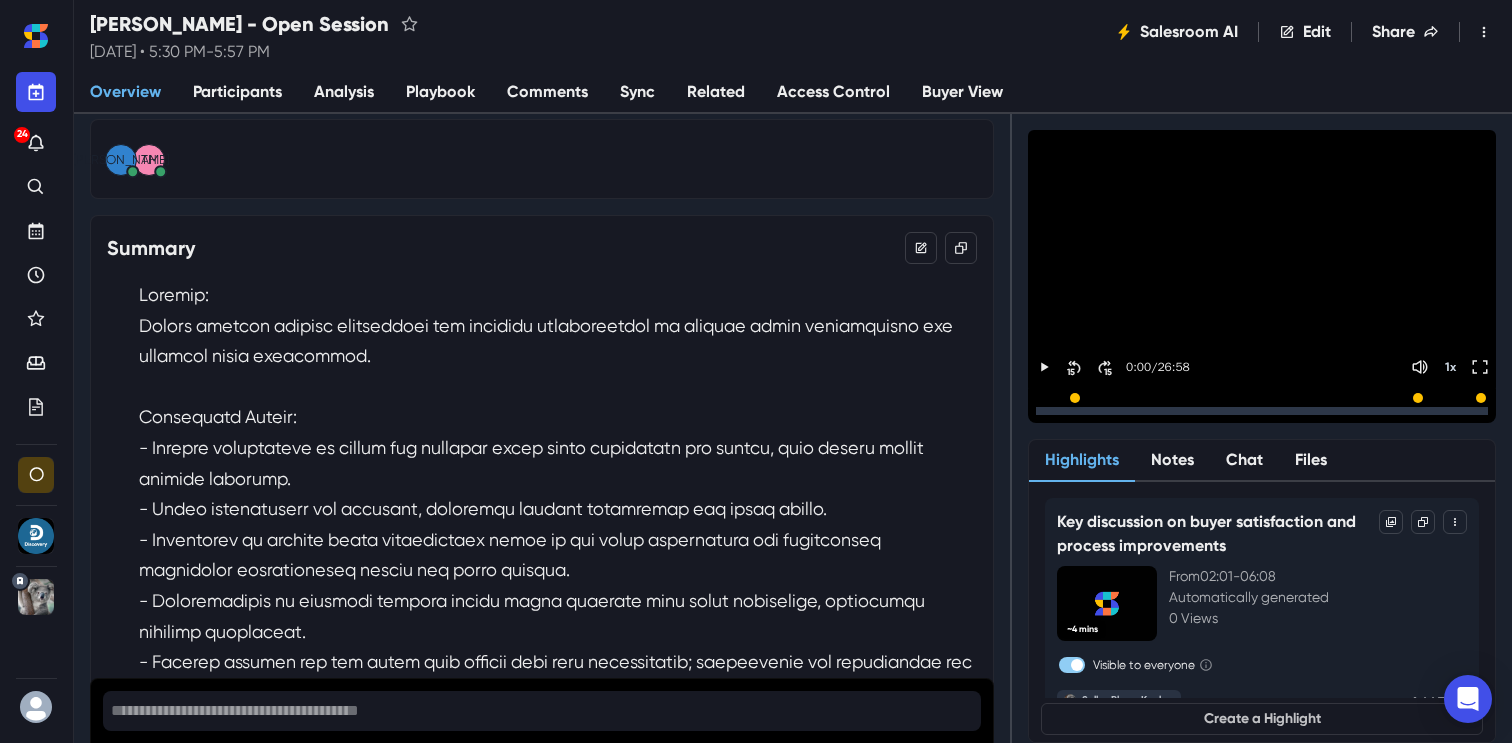 scroll, scrollTop: 0, scrollLeft: 0, axis: both 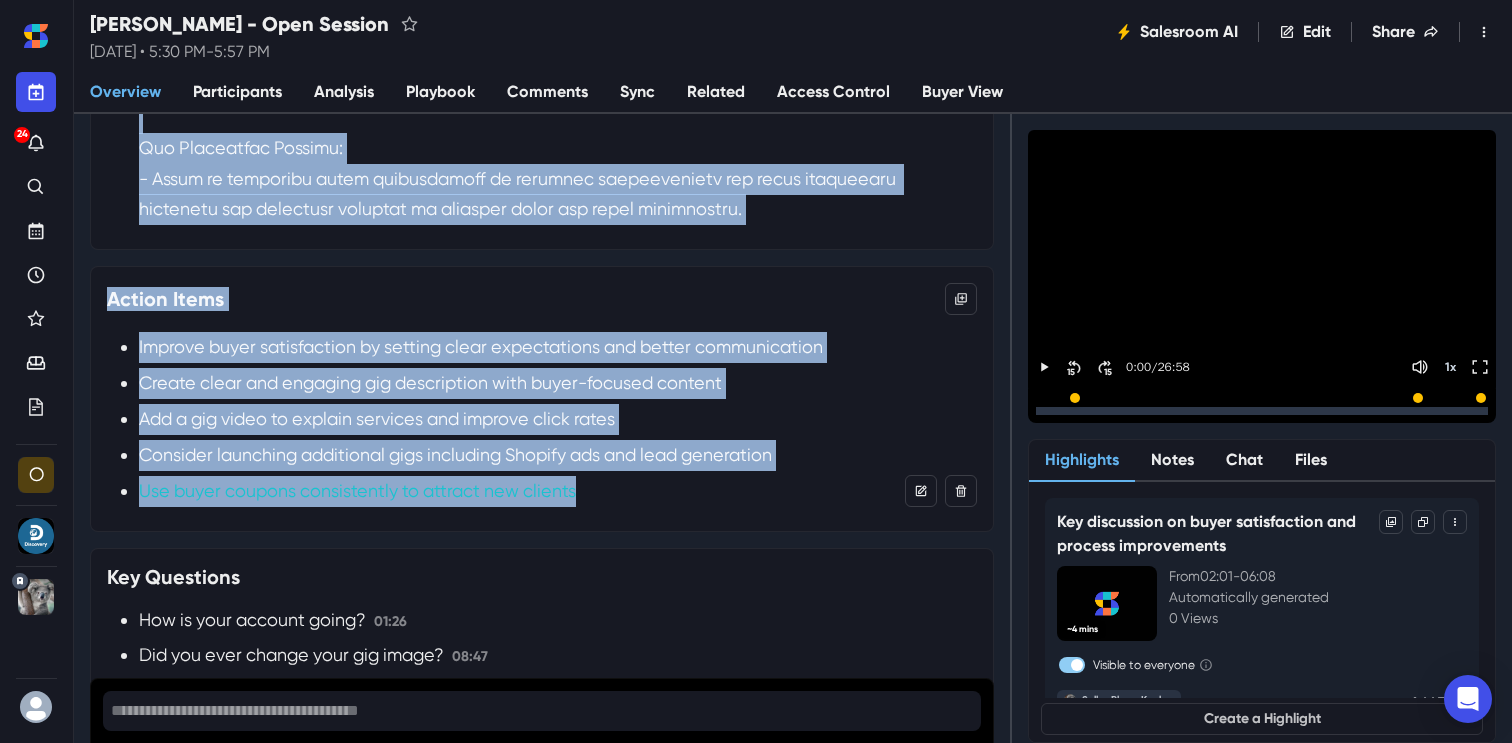 drag, startPoint x: 139, startPoint y: 346, endPoint x: 594, endPoint y: 493, distance: 478.1569 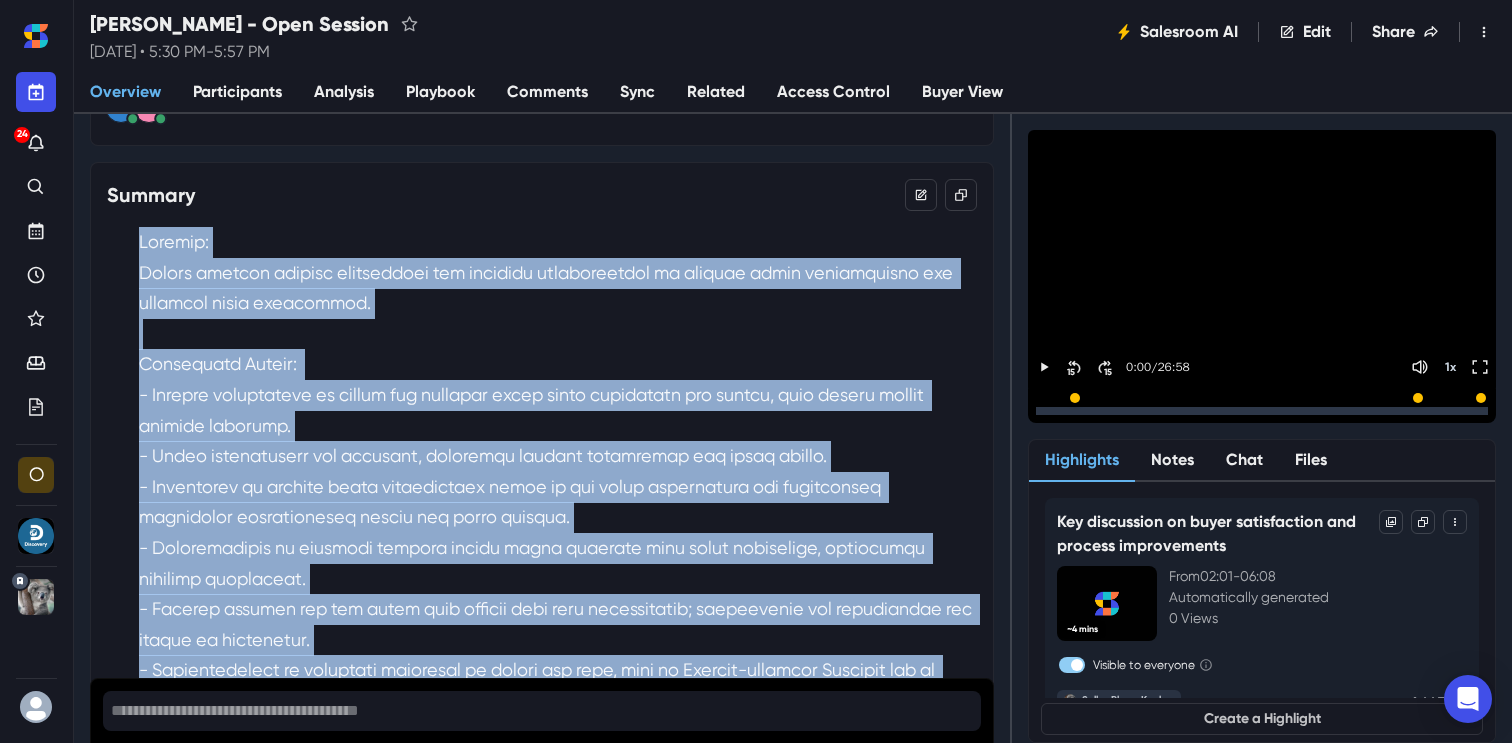 scroll, scrollTop: 90, scrollLeft: 0, axis: vertical 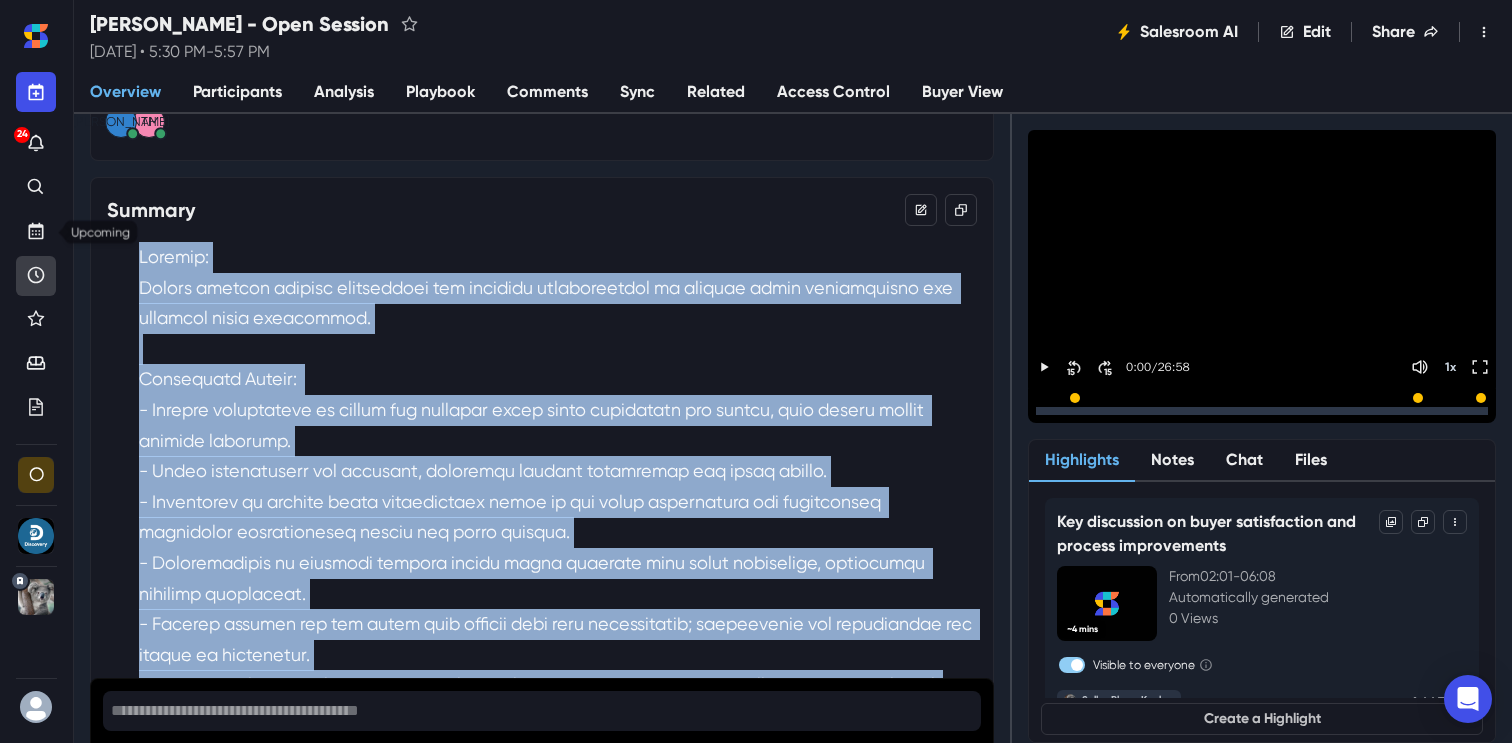 click 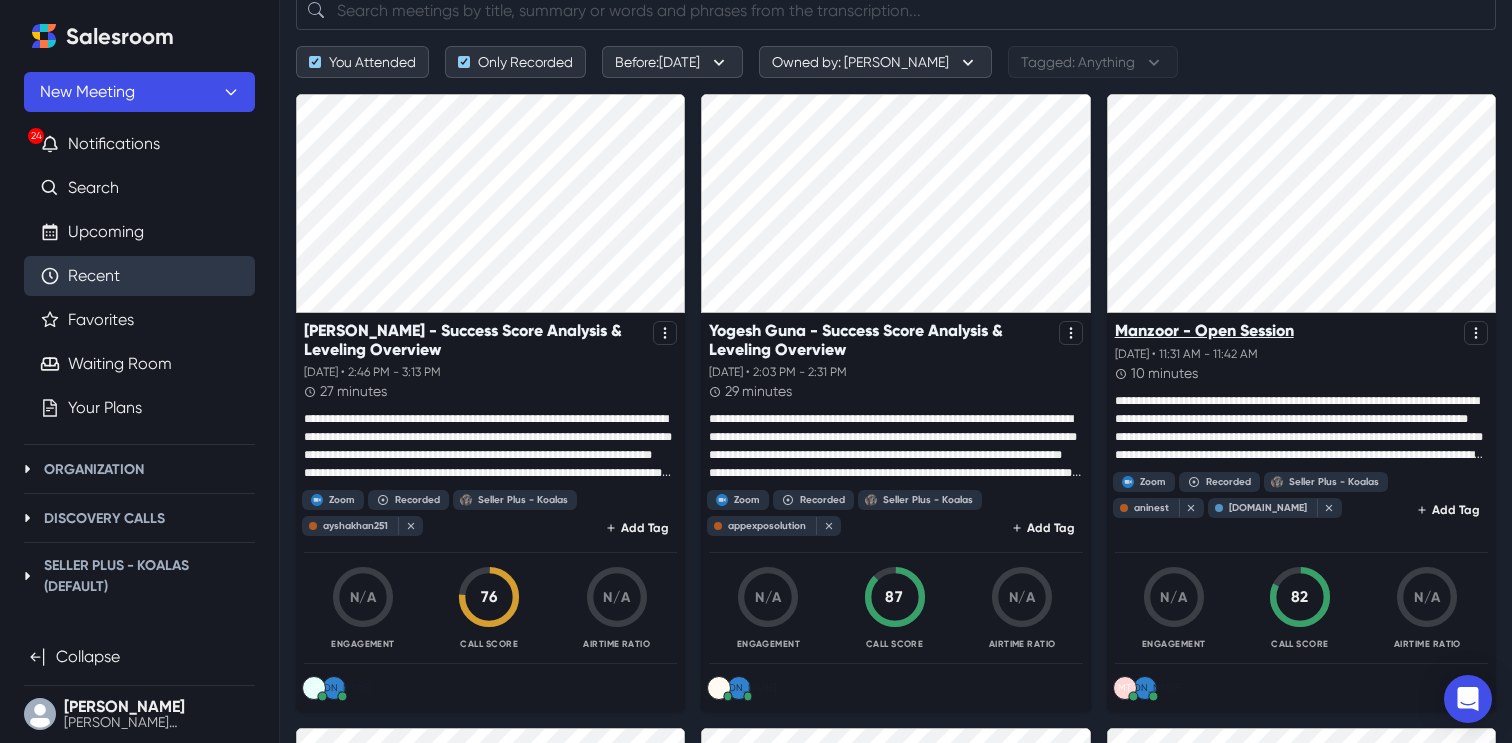 scroll, scrollTop: 141, scrollLeft: 0, axis: vertical 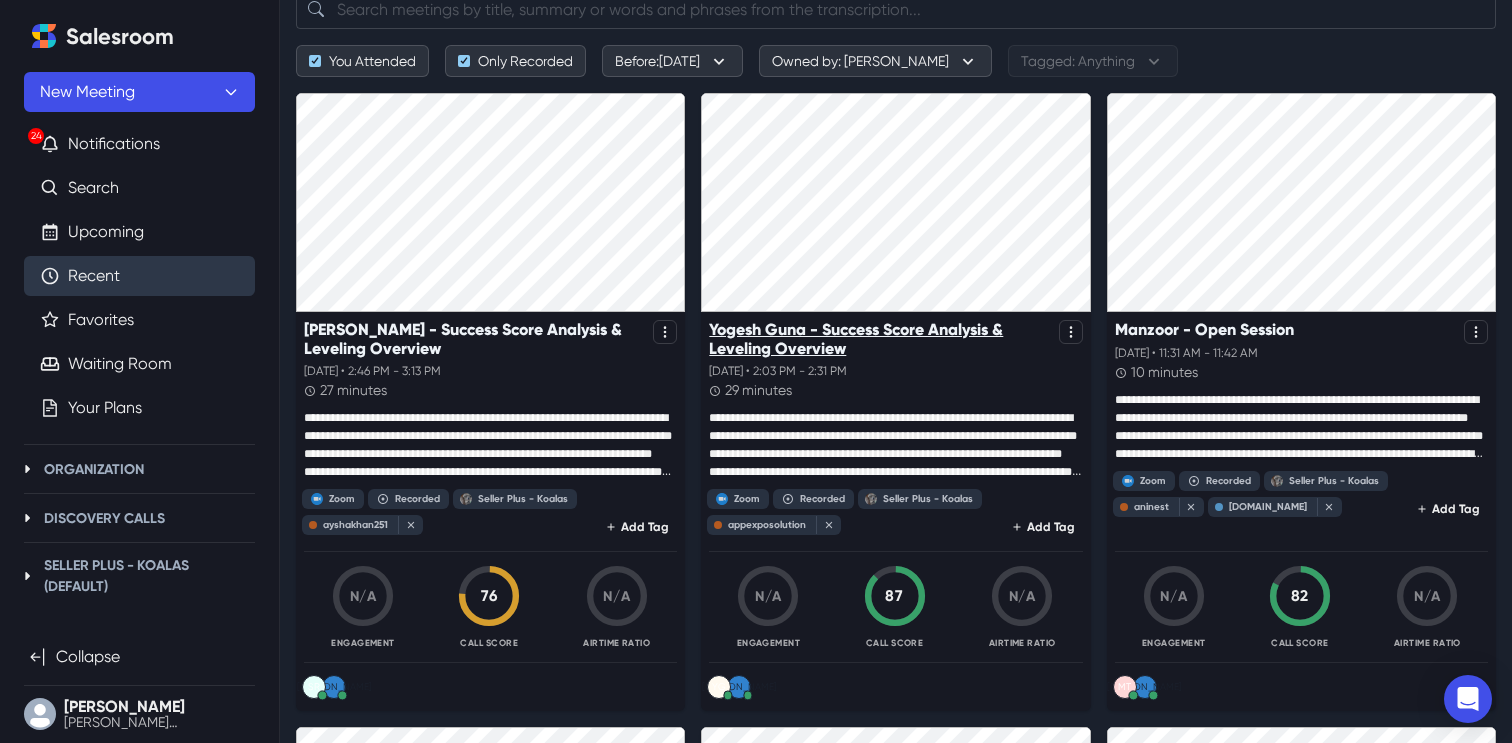 click on "Yogesh Guna - Success Score Analysis  & Leveling Overview" at bounding box center [879, 339] 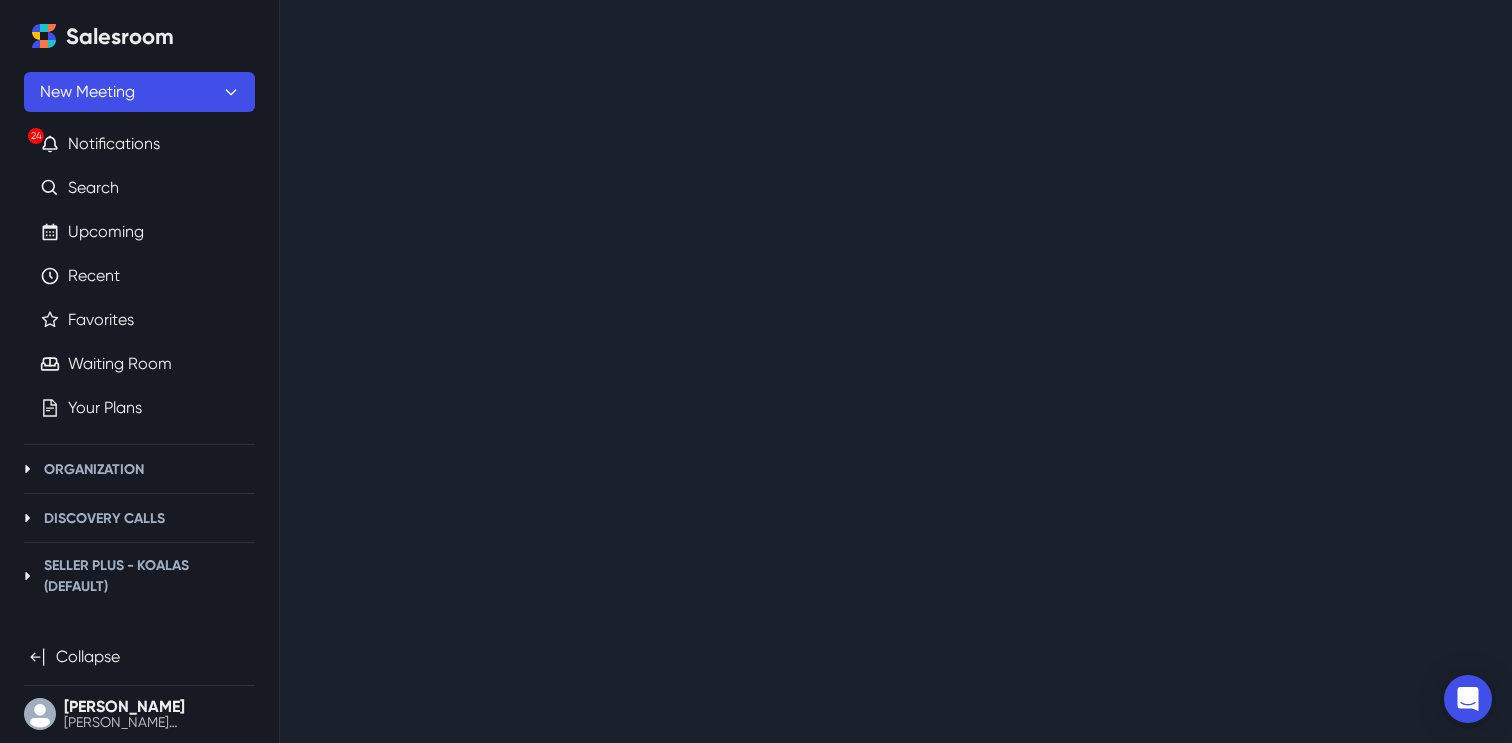 scroll, scrollTop: 0, scrollLeft: 0, axis: both 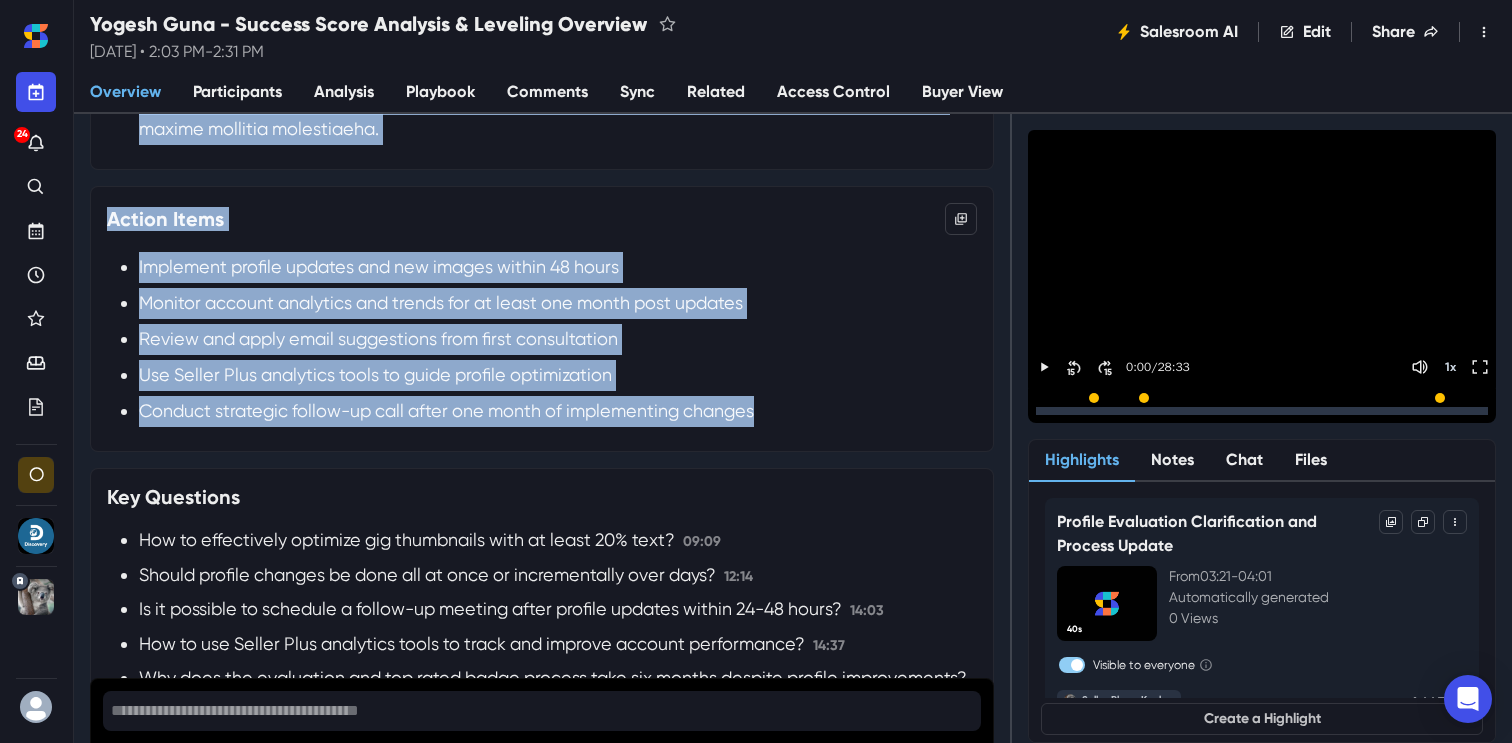 drag, startPoint x: 122, startPoint y: 377, endPoint x: 743, endPoint y: 401, distance: 621.4636 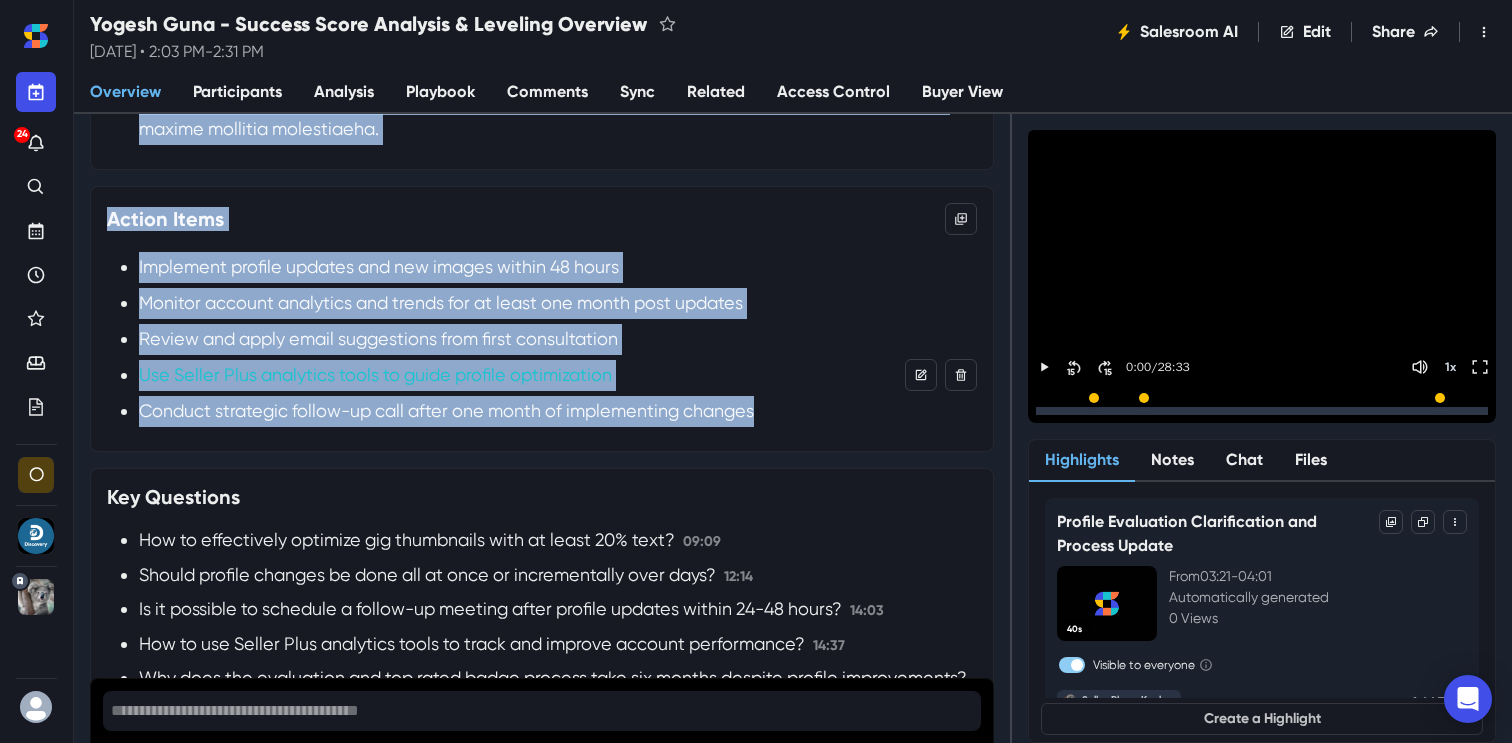 copy on "Discuss profile optimization and strategic use of analytics tools to improve account performance and eligibility for top-rated seller status.
Discussion Points:
- Current evaluation system requires a six-month wait before re-evaluation for top-rated seller status.
- Importance of making bulk changes to profile elements rather than micro changes for clearer impact assessment.
- Recommendations on optimizing gig images, thumbnails, and package descriptions to improve click-through rates and conversion.
- Use of Seller Plus analytics tools to monitor account performance trends and understand buyer behavior.
- Focus on increasing organic traffic rather than relying heavily on promoted gigs.
- Insights from keyword research tools to align offerings with trending and relevant search terms.
- Use of marketing tools such as coupons and follow-up messages to attract and retain clients.
Notable Insights:
- Click-through rate is low (1%) compared to peers; however, conversion rate after clicks is strong (11%).
- Maj..." 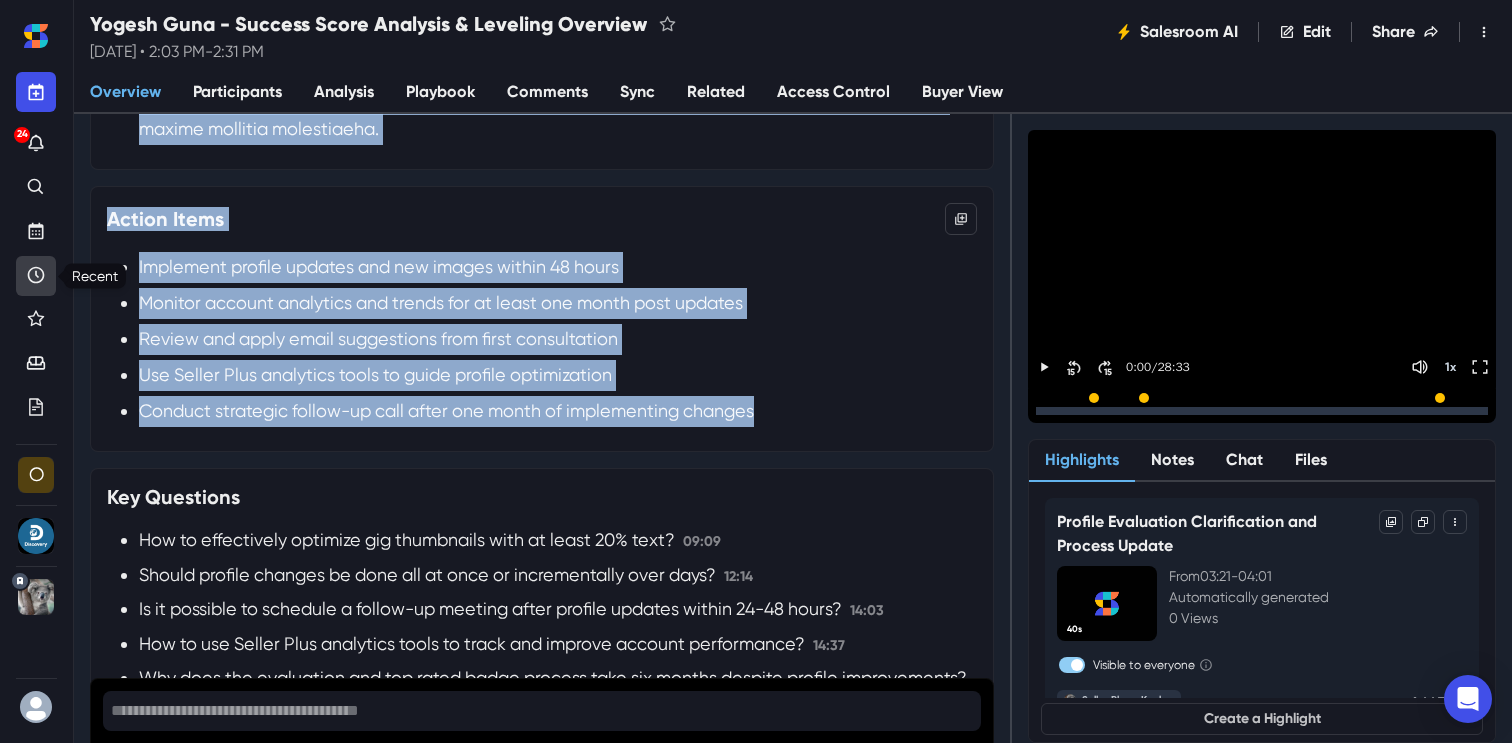 click 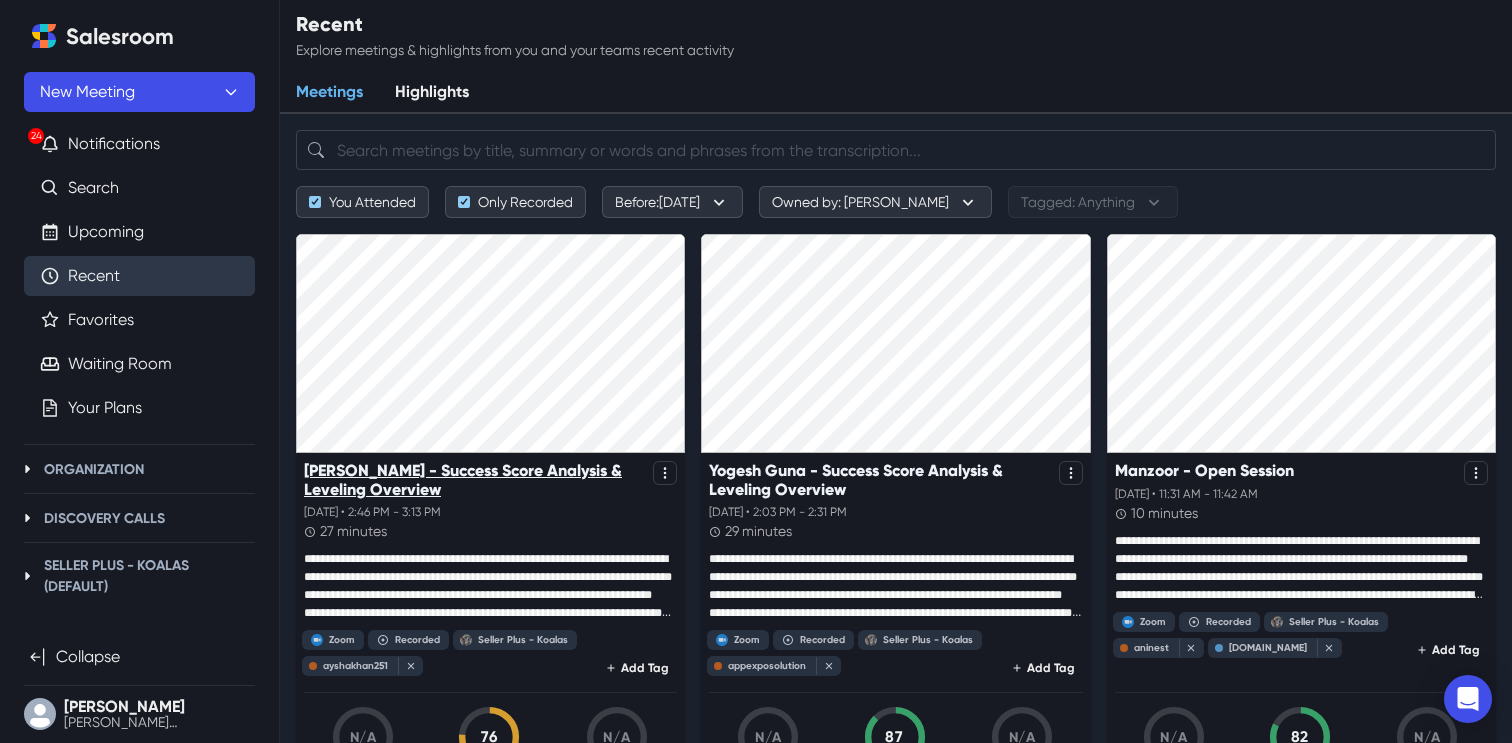 click on "[PERSON_NAME] - Success Score Analysis  & Leveling Overview" at bounding box center (474, 480) 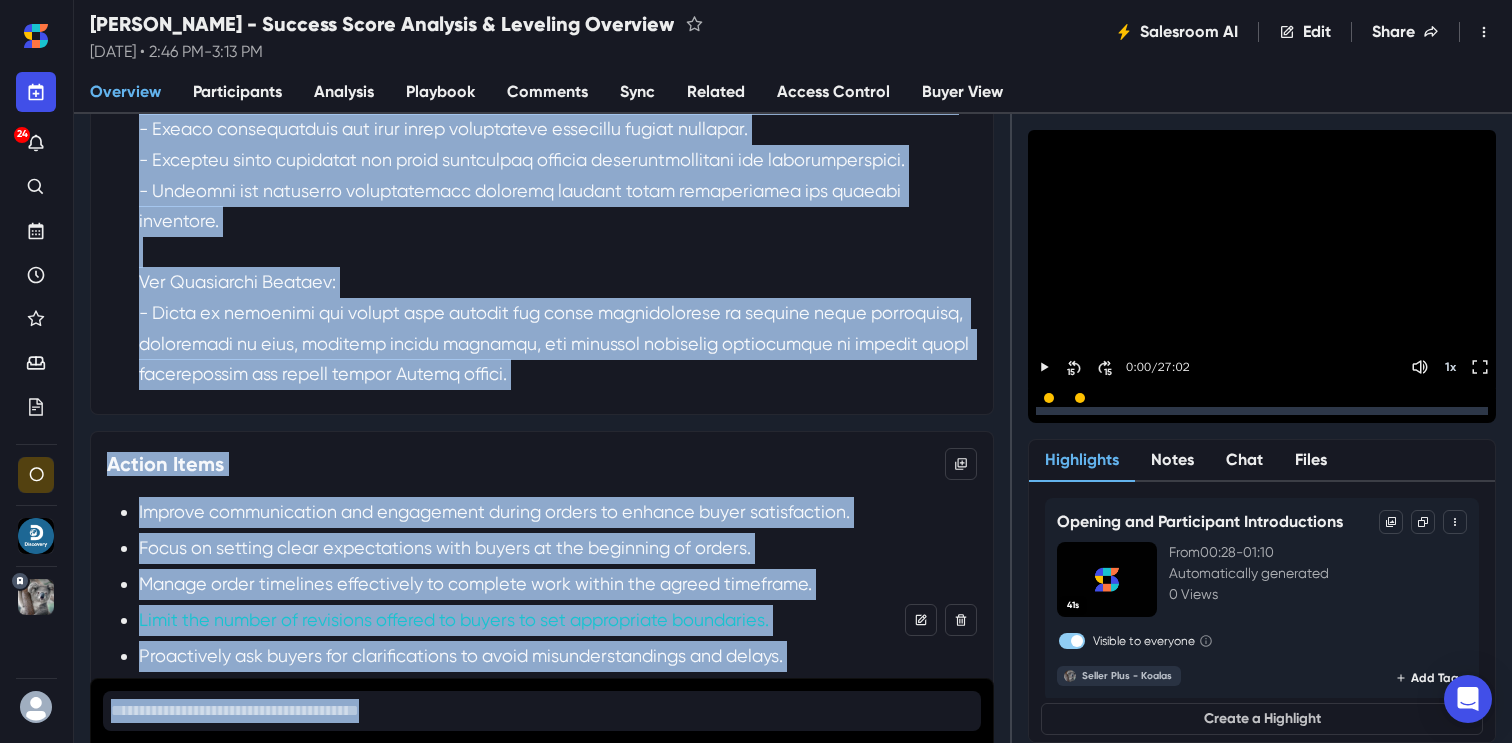 scroll, scrollTop: 882, scrollLeft: 0, axis: vertical 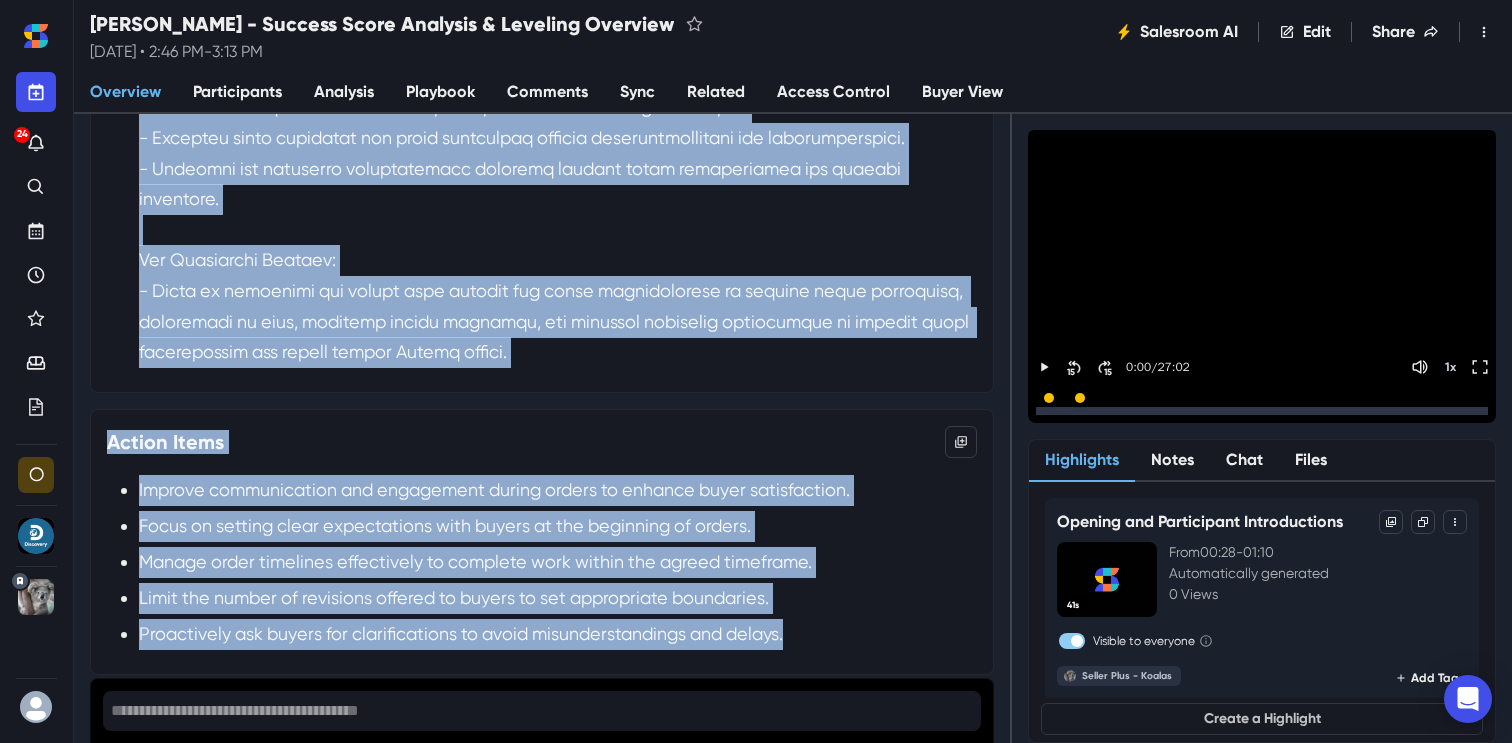 drag, startPoint x: 142, startPoint y: 346, endPoint x: 566, endPoint y: 636, distance: 513.6886 